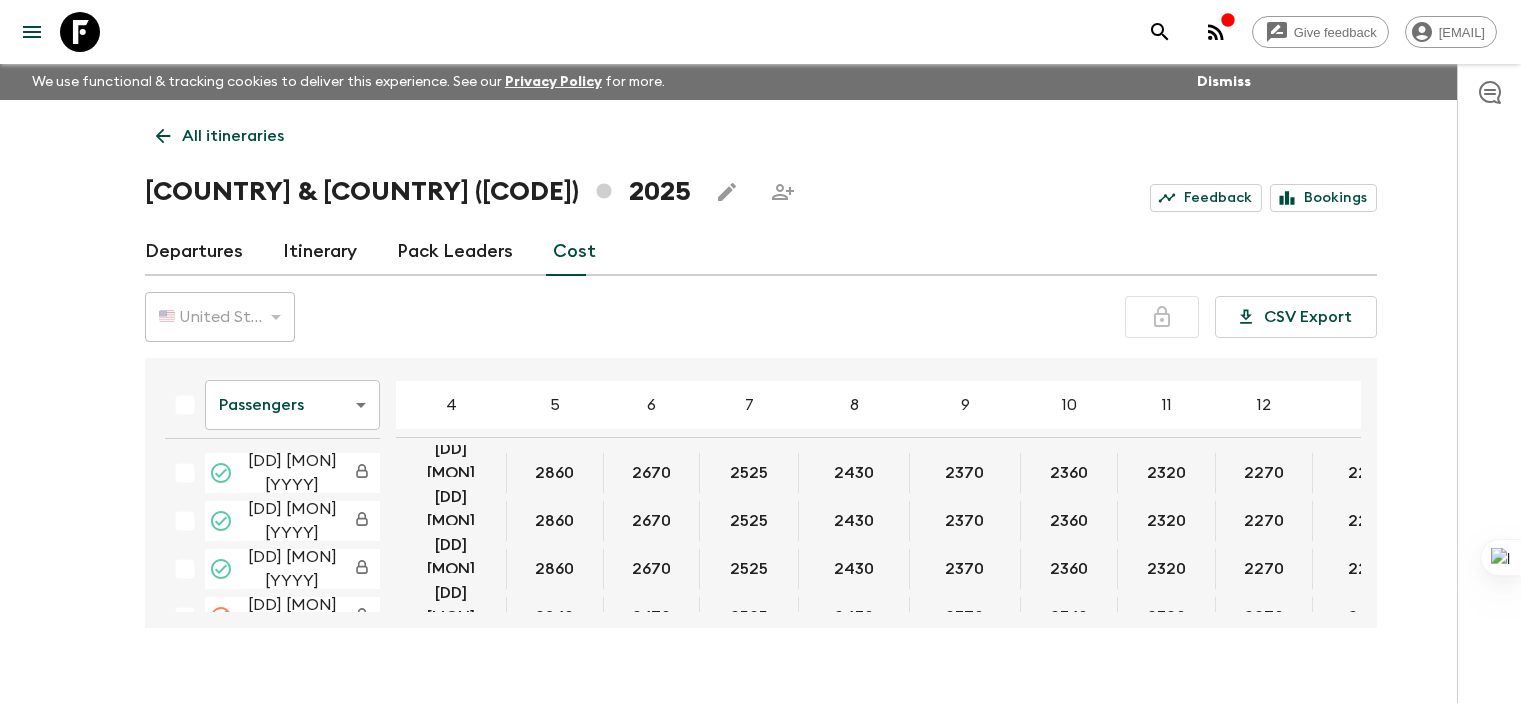 scroll, scrollTop: 0, scrollLeft: 0, axis: both 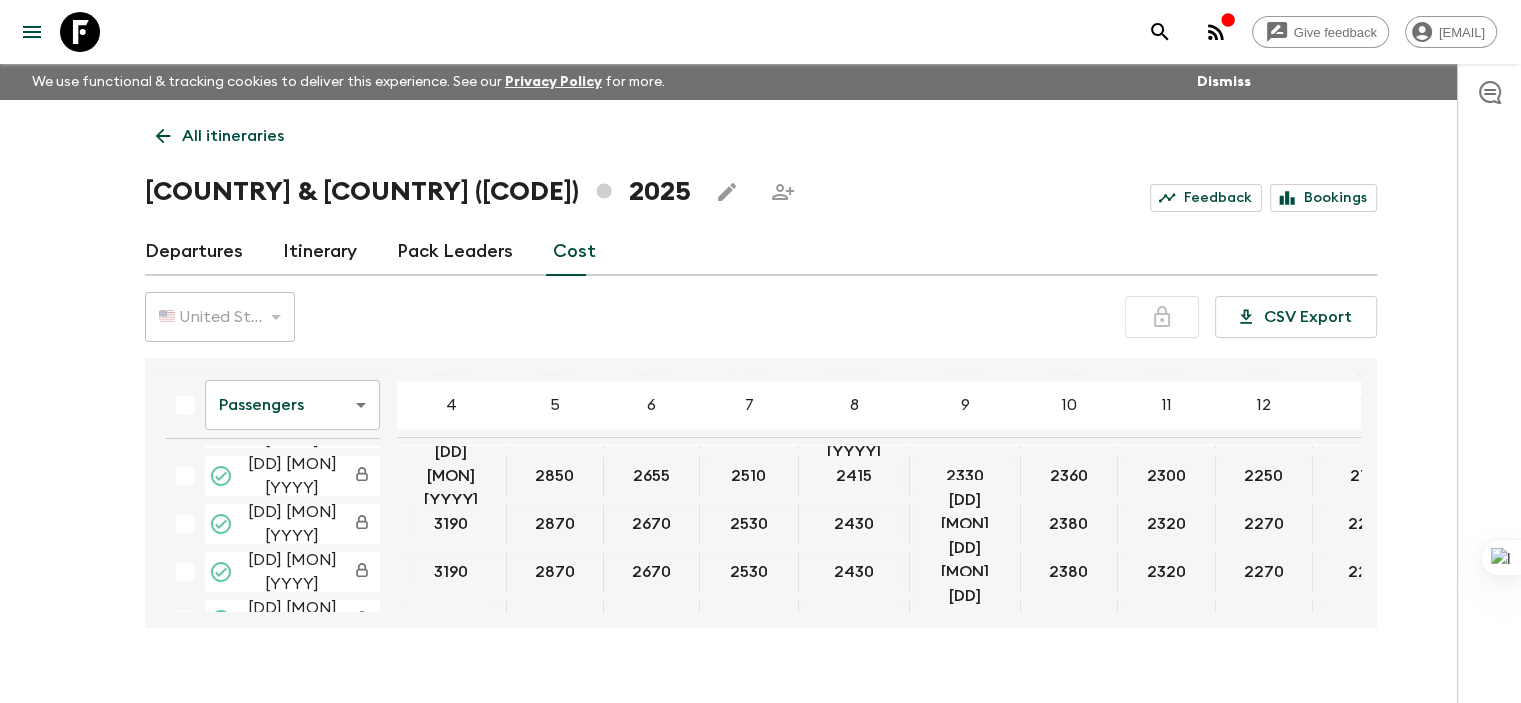 click on "Itinerary" at bounding box center [320, 252] 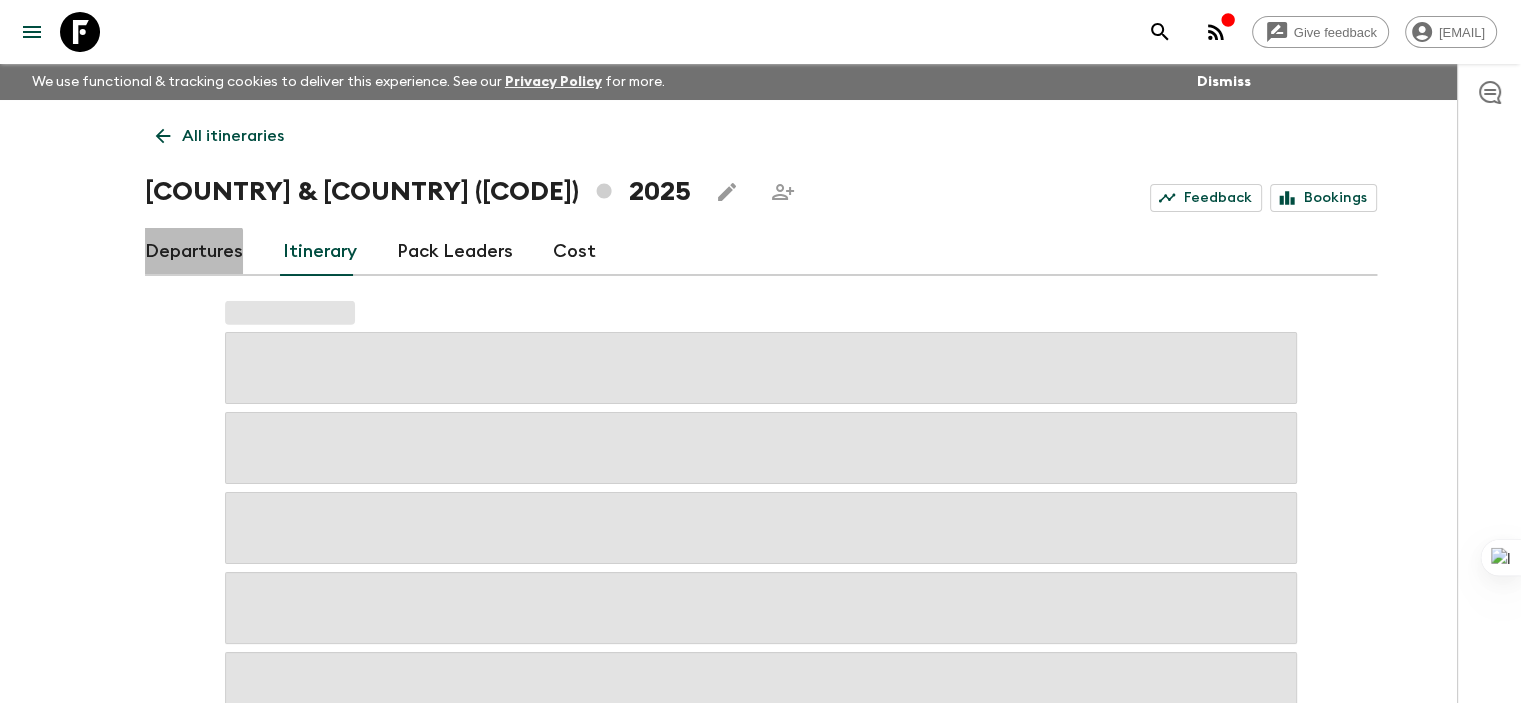 click on "Departures" at bounding box center [194, 252] 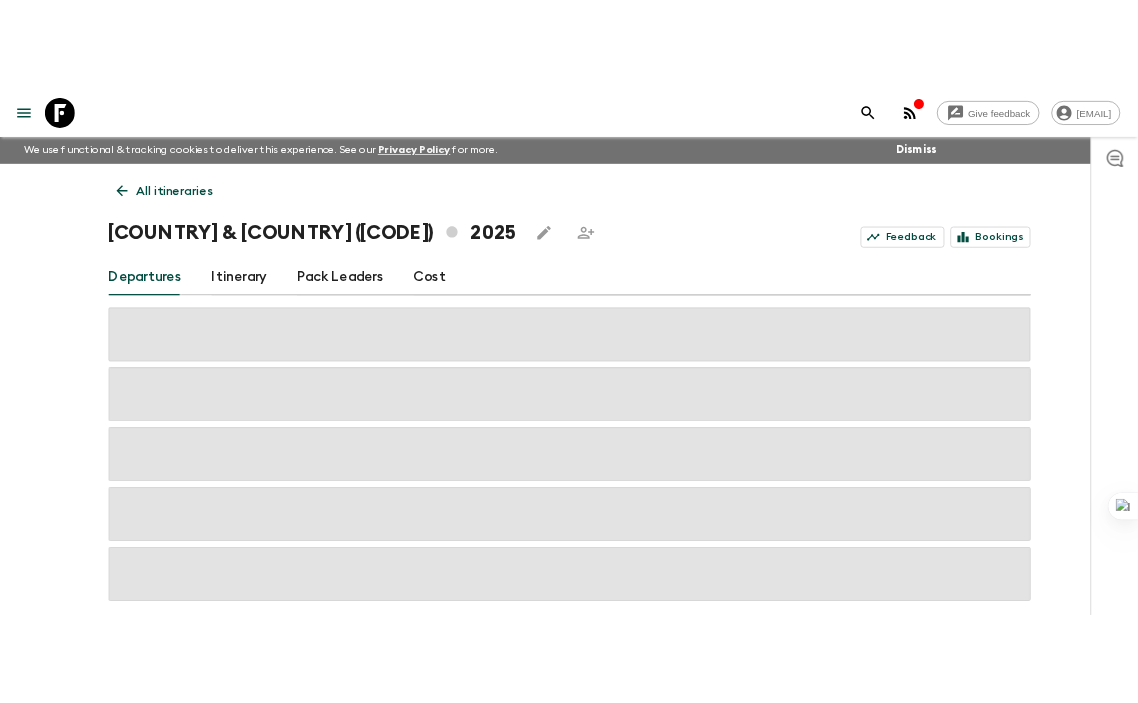scroll, scrollTop: 91, scrollLeft: 0, axis: vertical 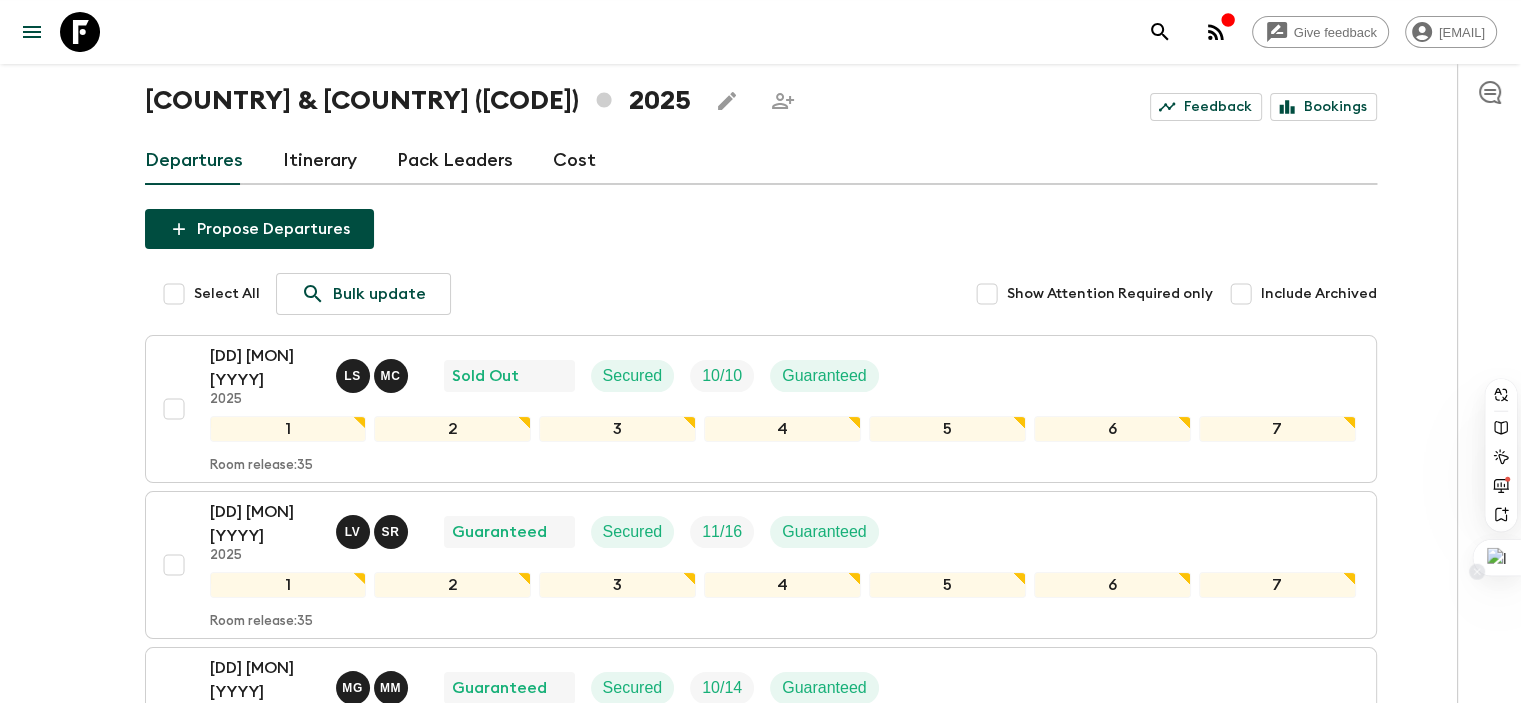 click at bounding box center [1497, 558] 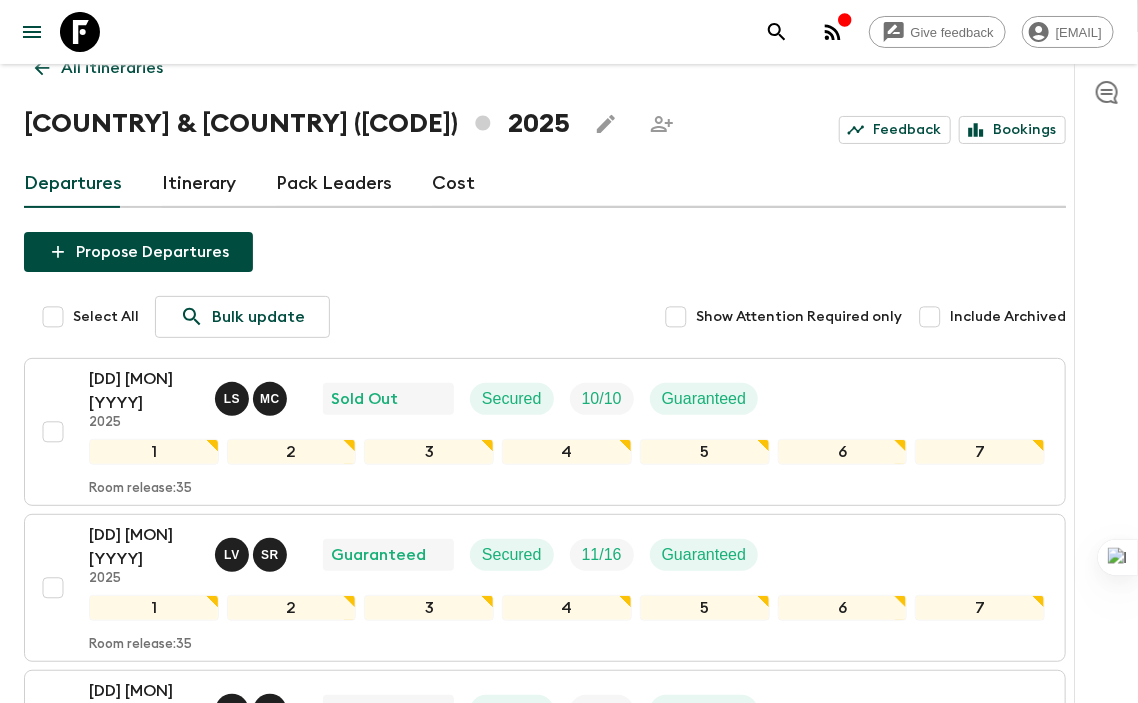 scroll, scrollTop: 0, scrollLeft: 0, axis: both 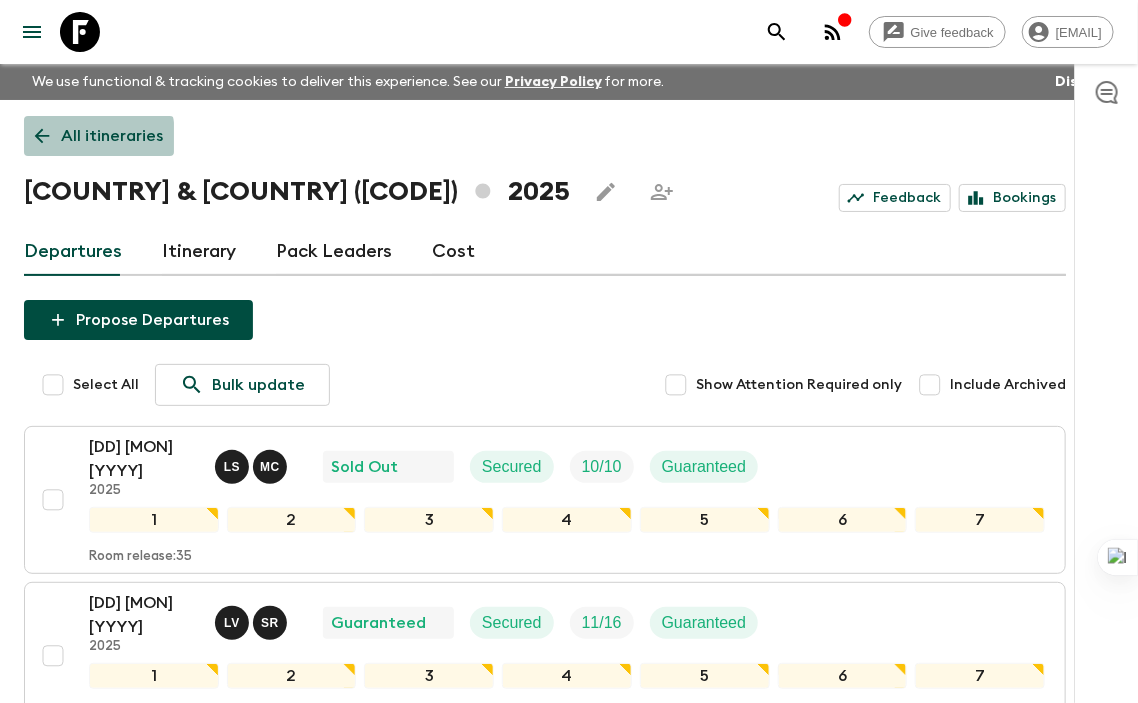 click 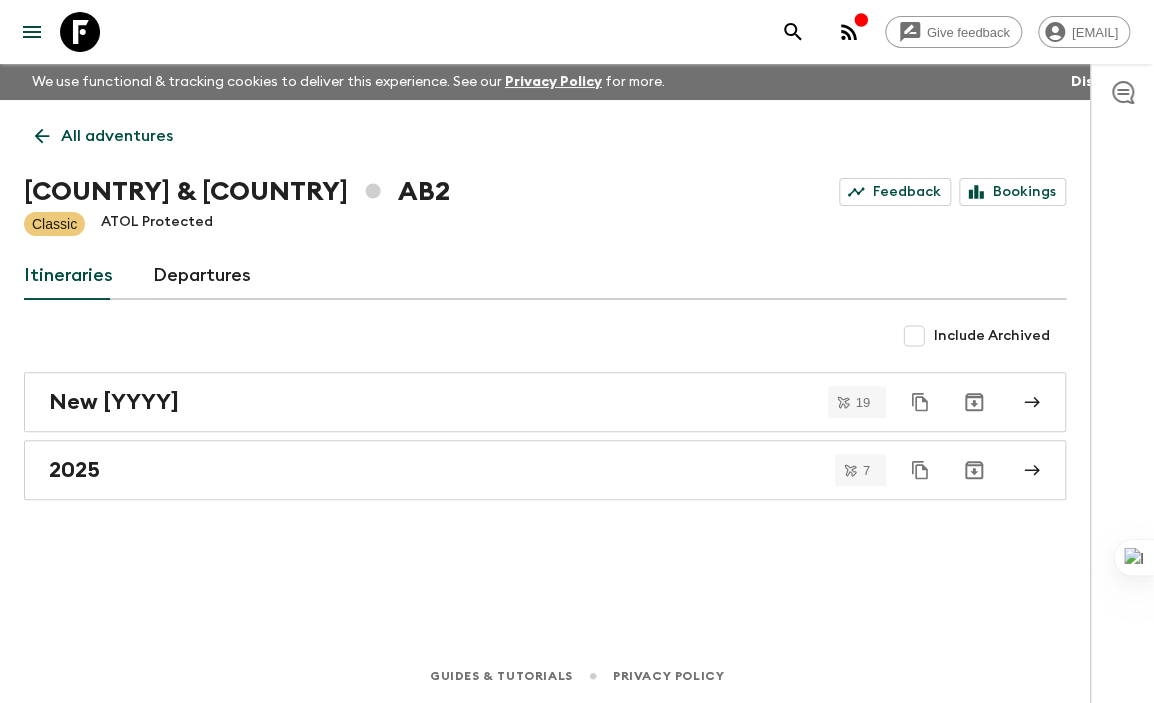 click on "All adventures" at bounding box center (104, 136) 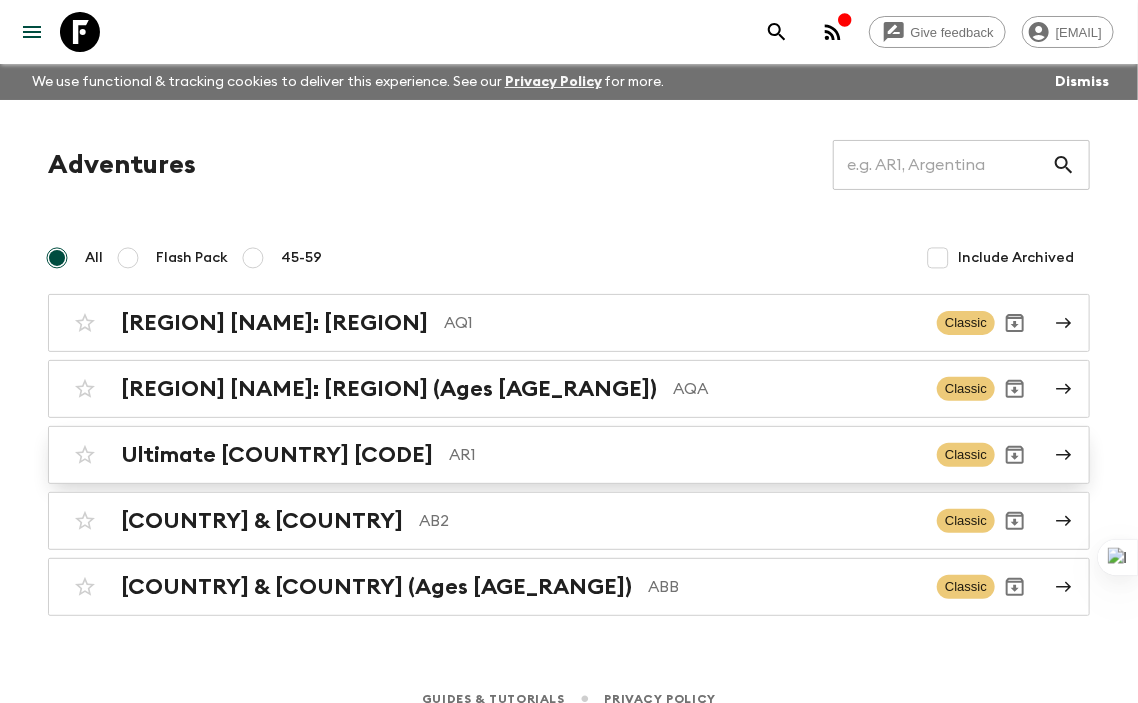 click on "Ultimate [COUNTRY] [CODE]" at bounding box center [277, 455] 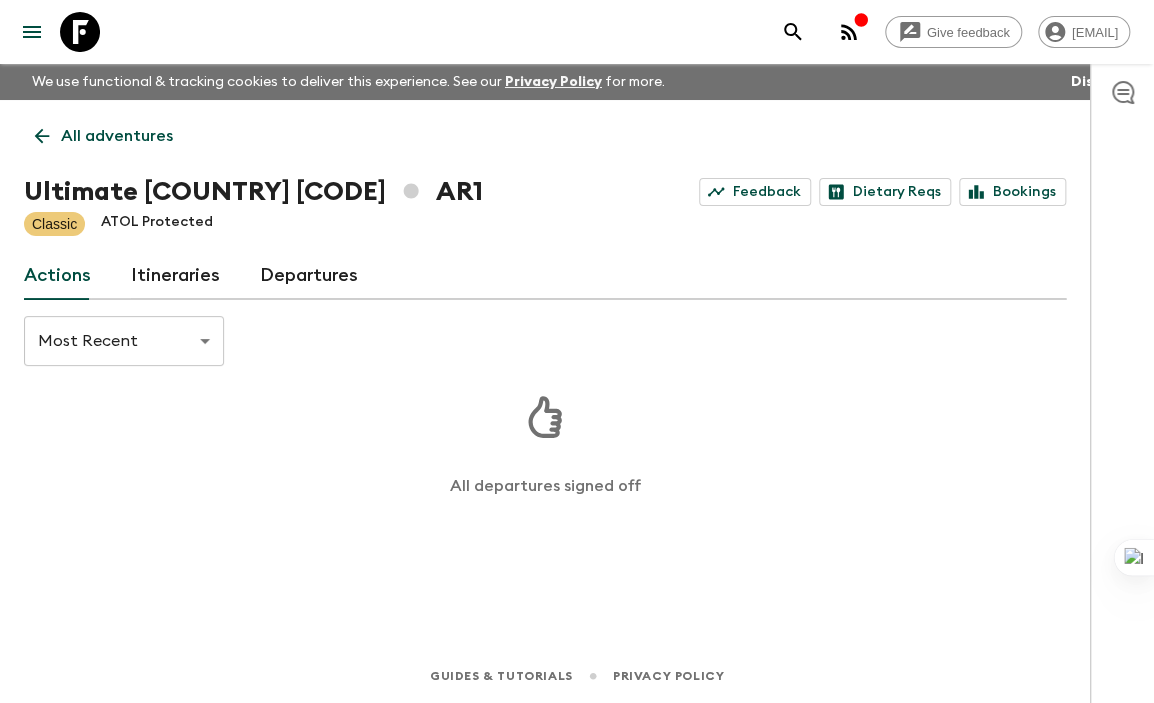 click on "Itineraries" at bounding box center [175, 276] 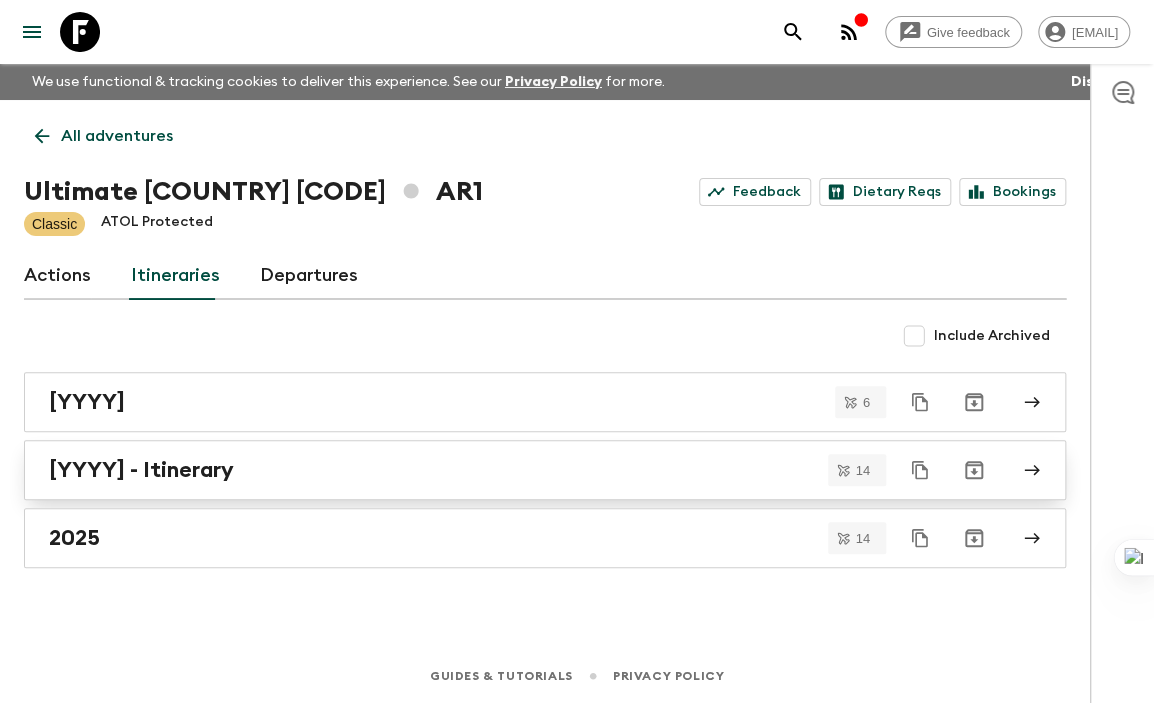 click on "[YYYY] - Itinerary" at bounding box center [141, 470] 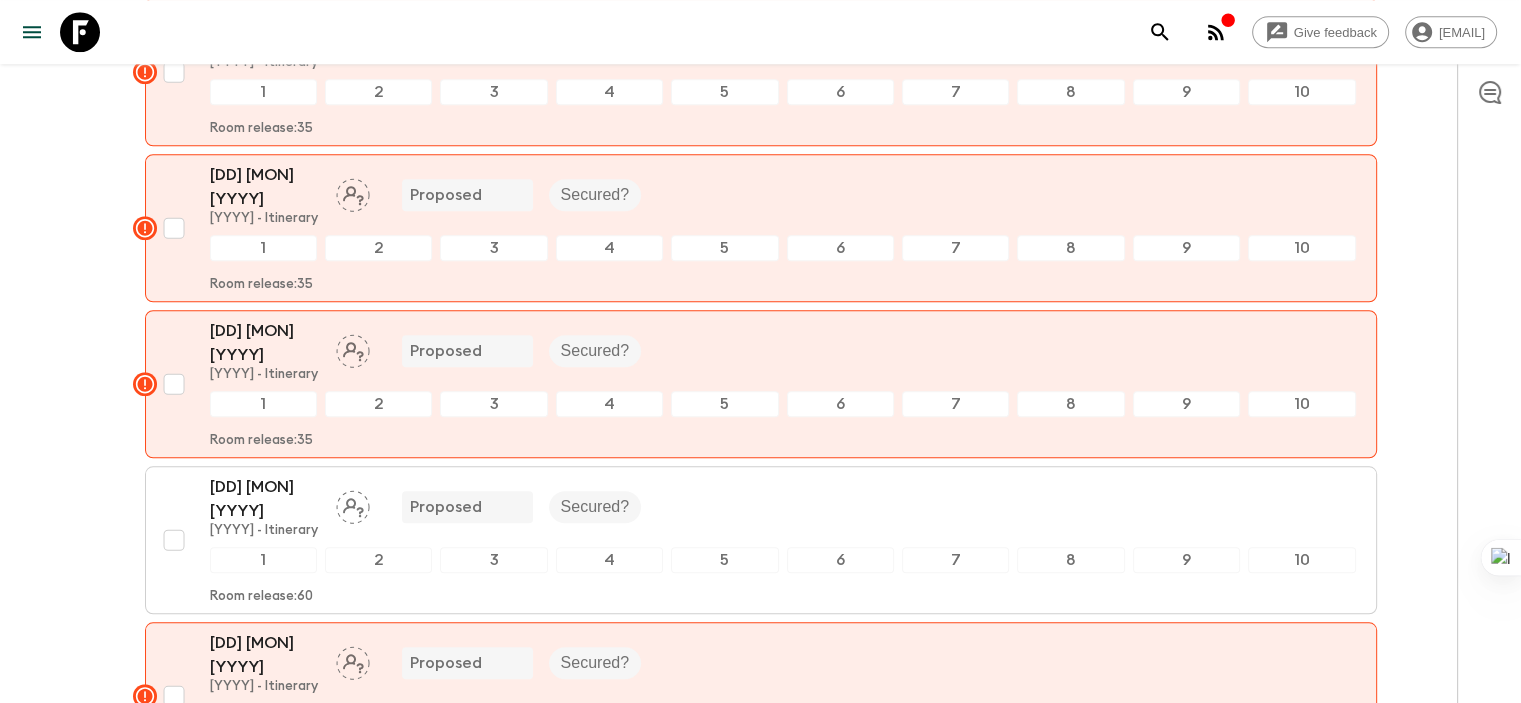 scroll, scrollTop: 1633, scrollLeft: 0, axis: vertical 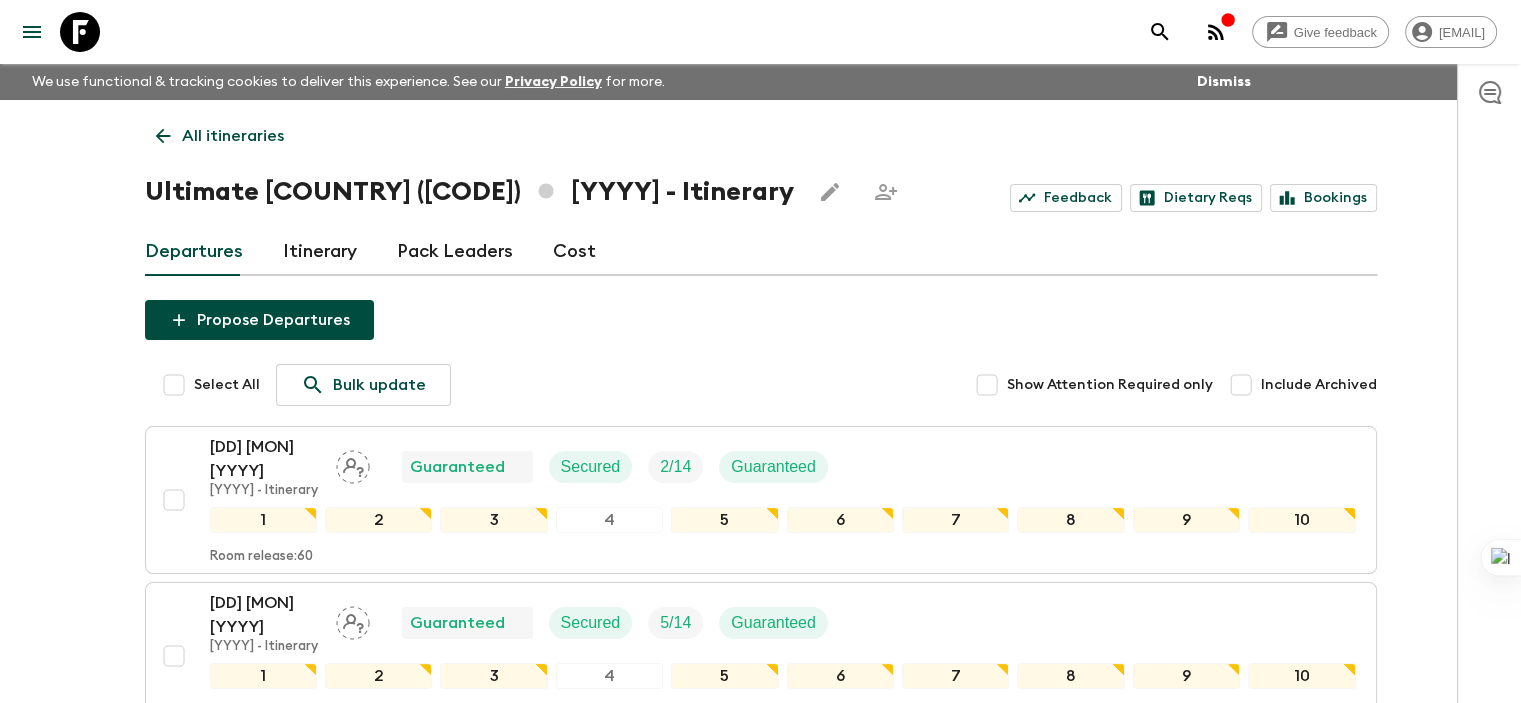 click on "All itineraries" at bounding box center [233, 136] 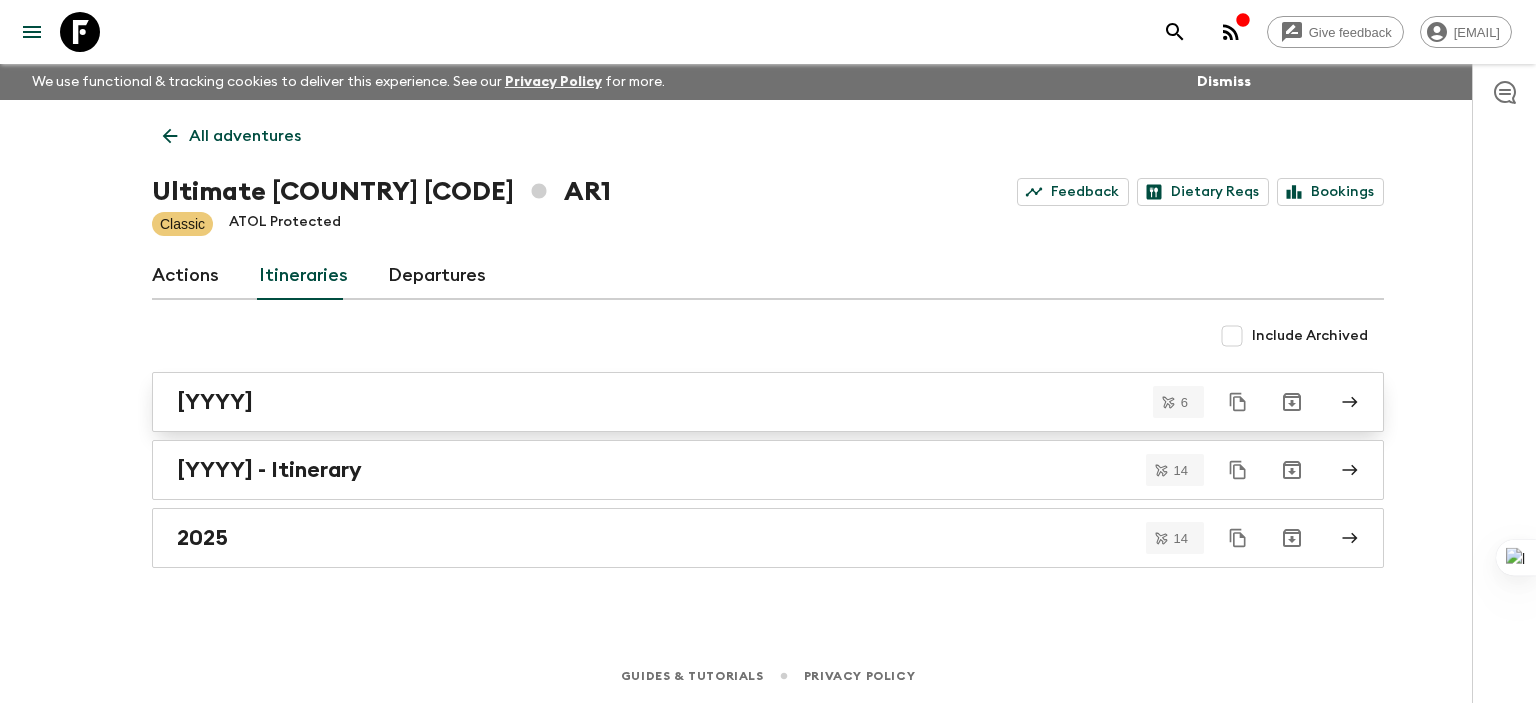 click on "[YYYY]" at bounding box center [215, 402] 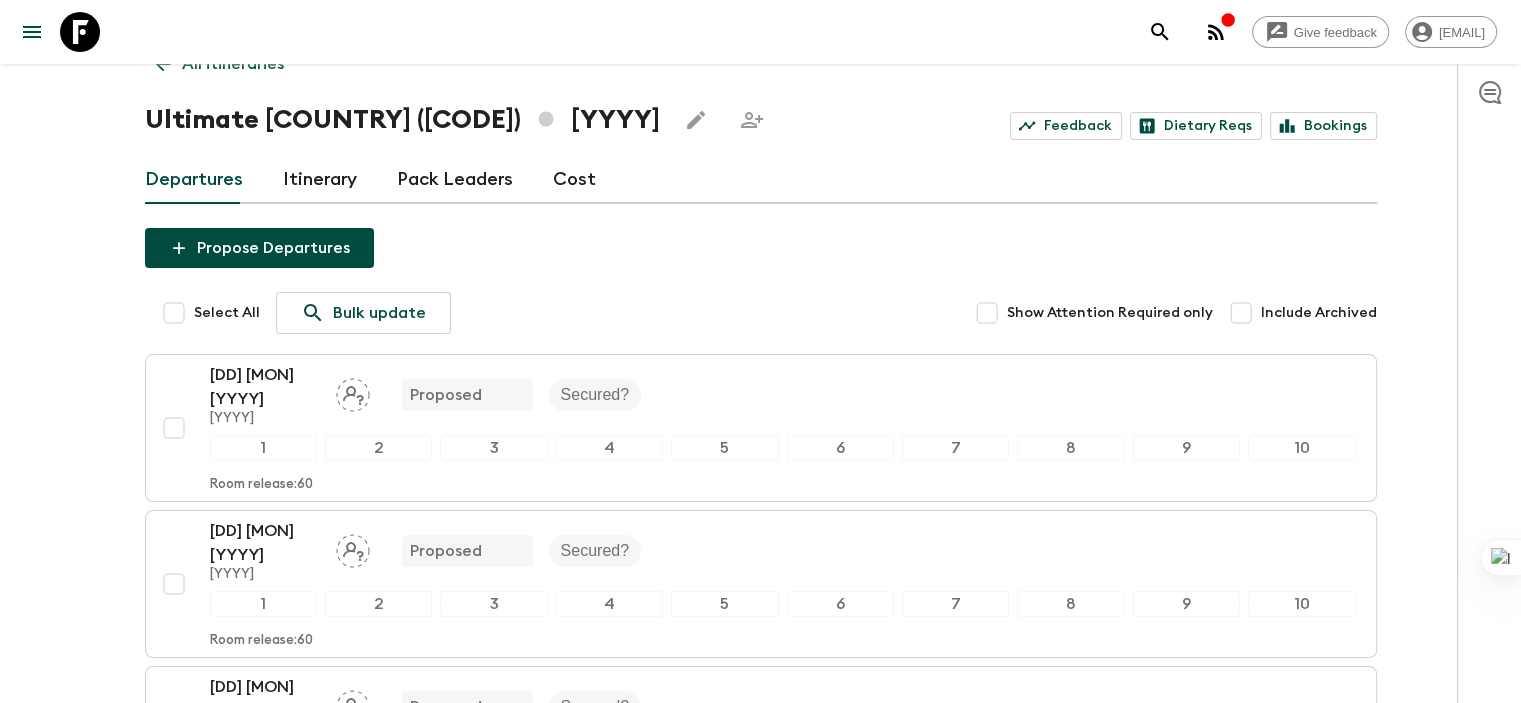 scroll, scrollTop: 0, scrollLeft: 0, axis: both 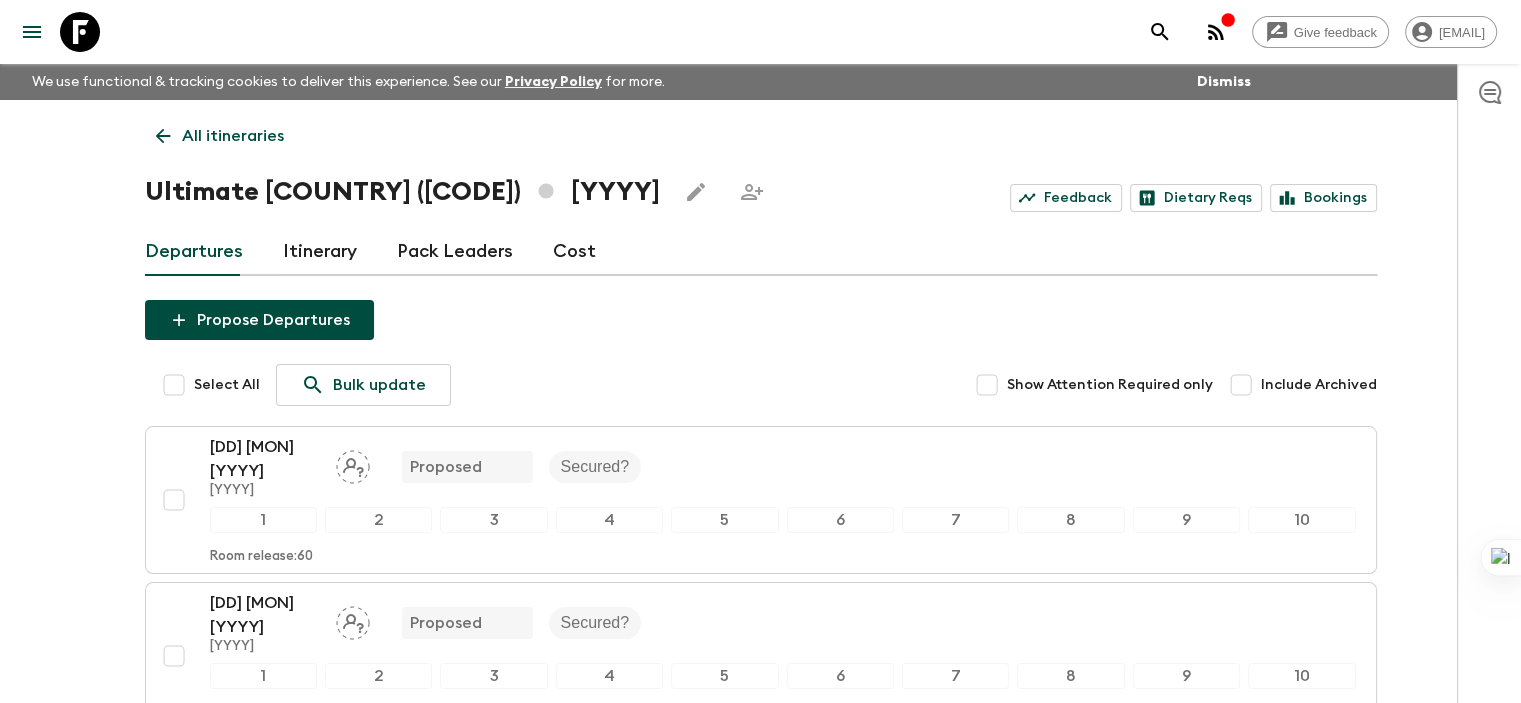 click 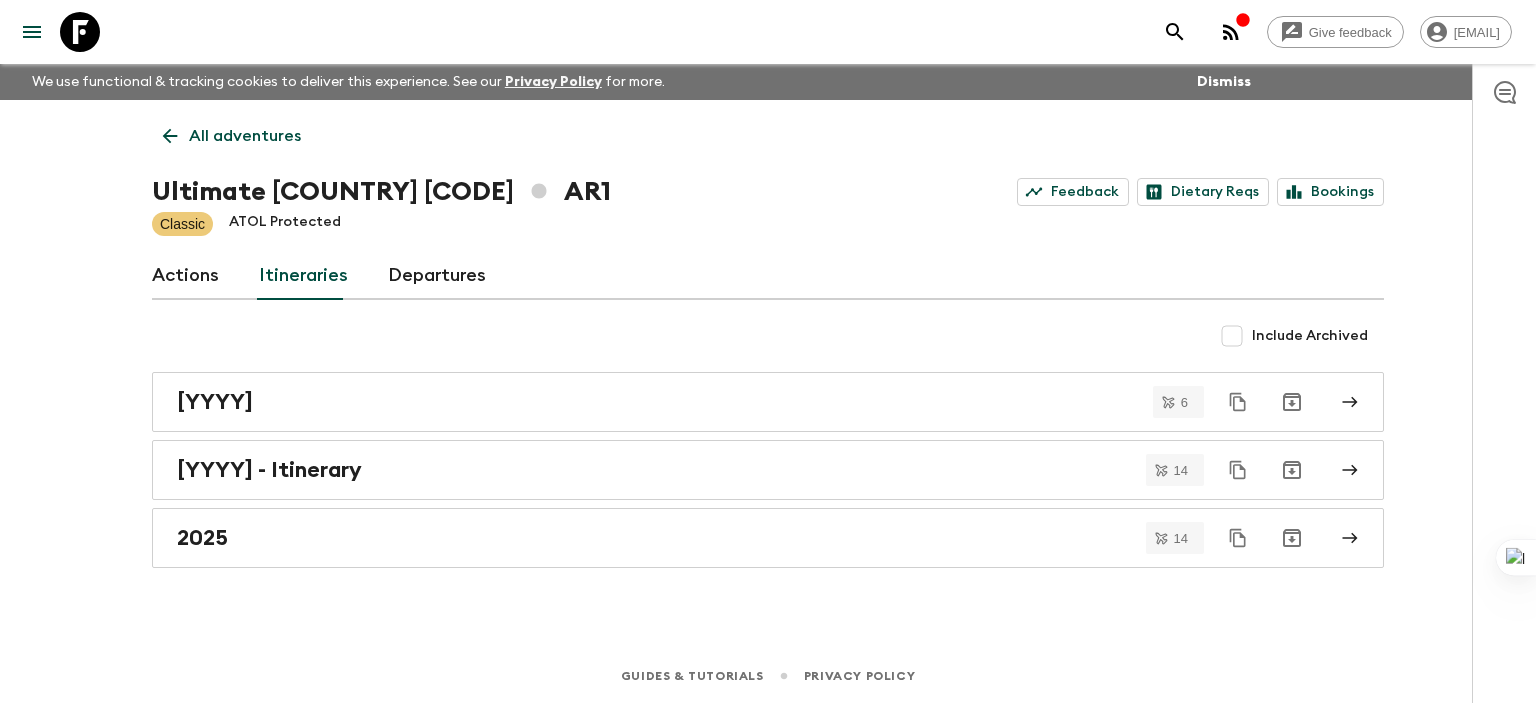 click on "All adventures" at bounding box center [232, 136] 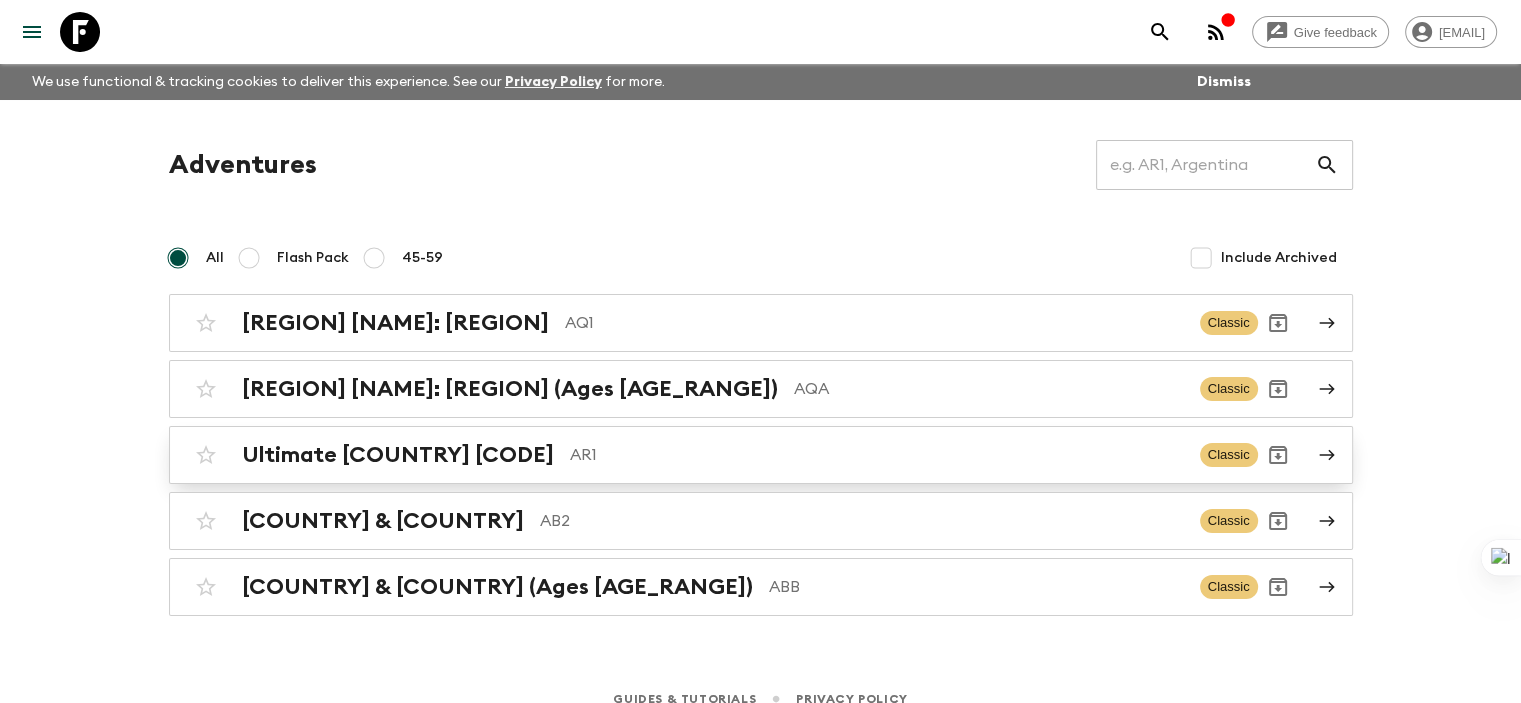 click on "Ultimate [COUNTRY] [CODE]" at bounding box center [398, 455] 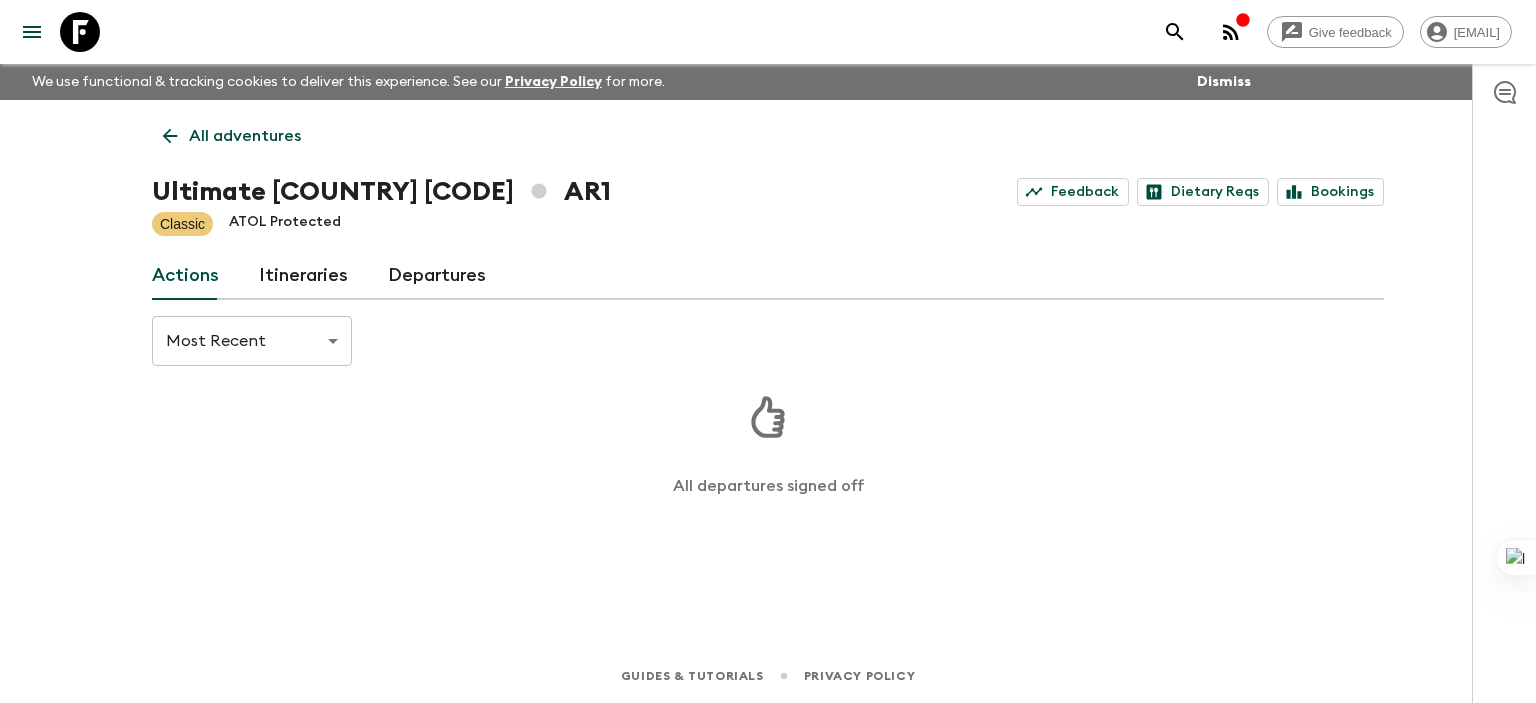 click on "Itineraries" at bounding box center [303, 276] 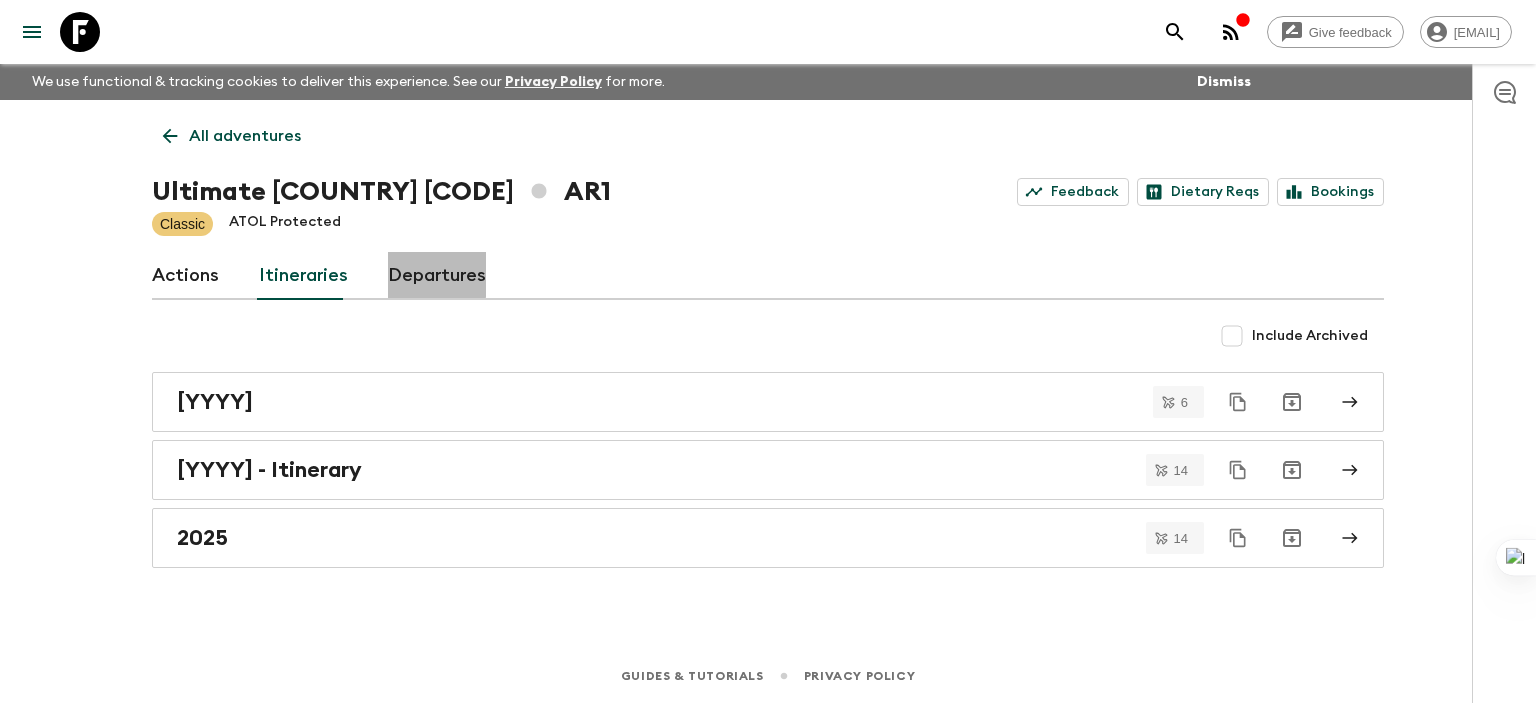 click on "Departures" at bounding box center (437, 276) 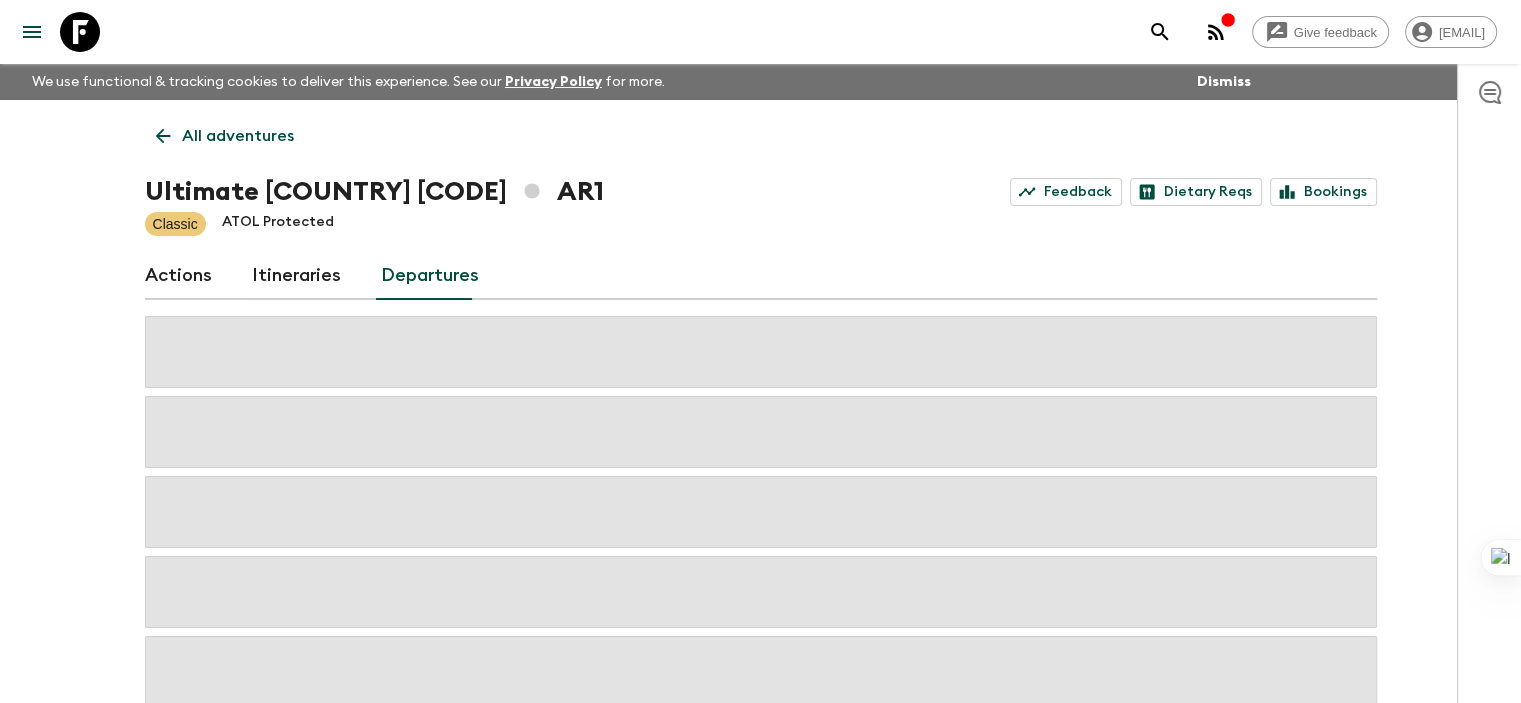 click on "Itineraries" at bounding box center (296, 276) 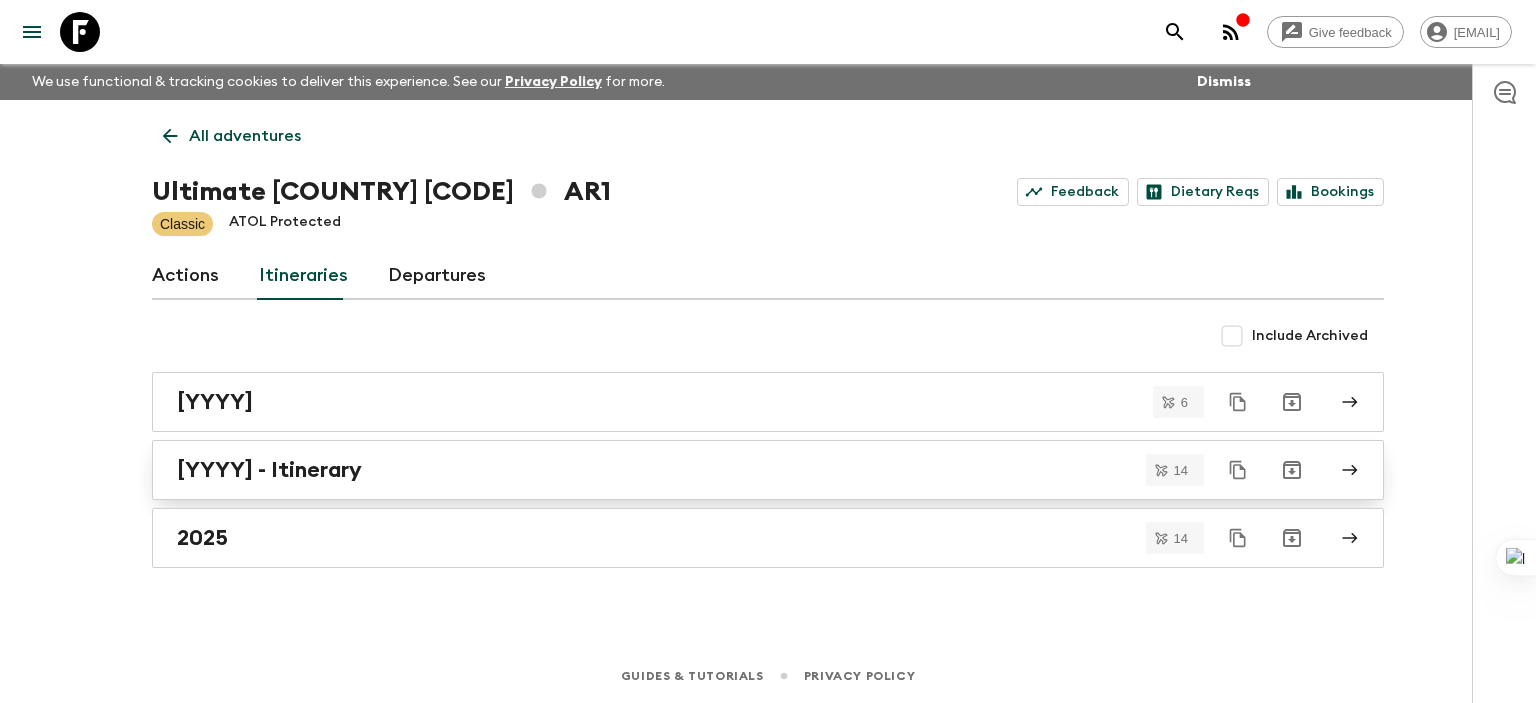 click on "[YYYY] - Itinerary" at bounding box center (269, 470) 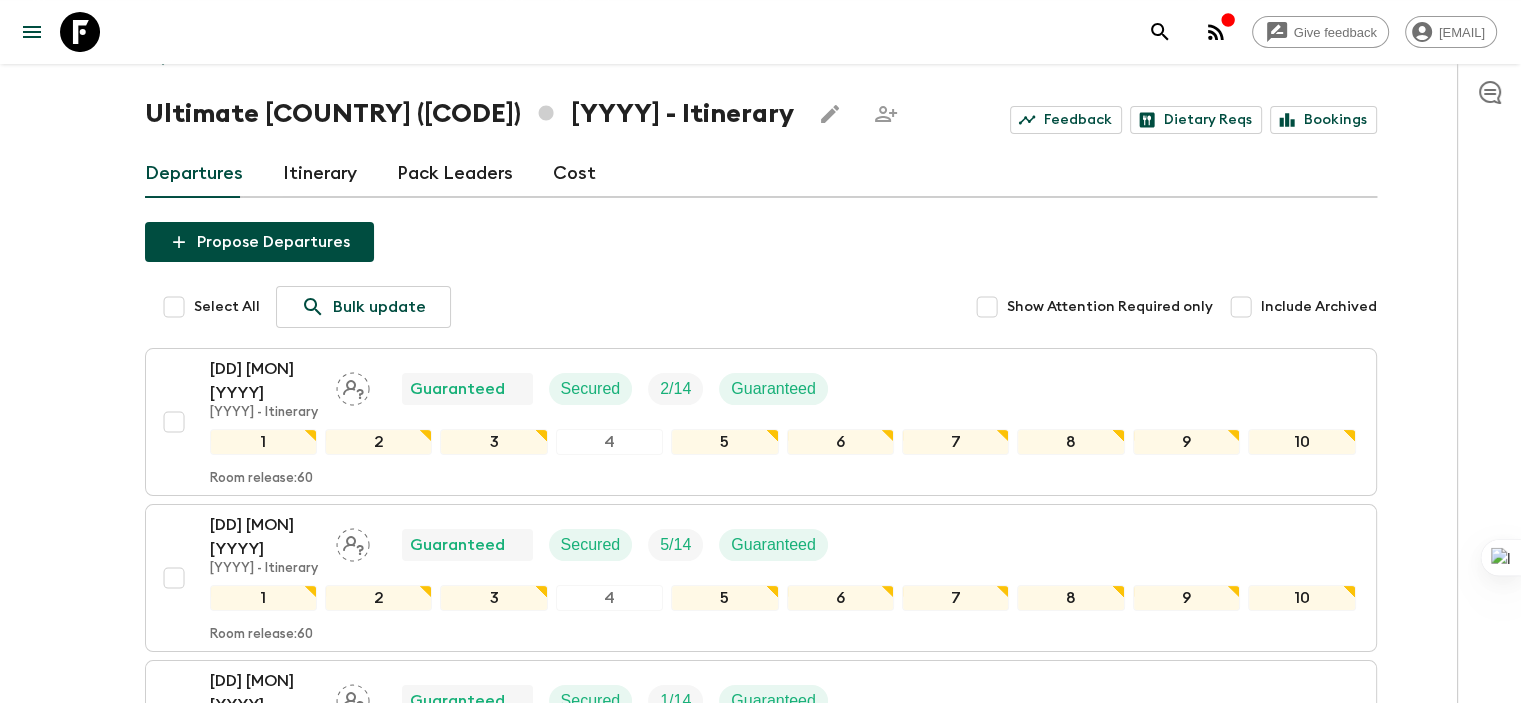 scroll, scrollTop: 0, scrollLeft: 0, axis: both 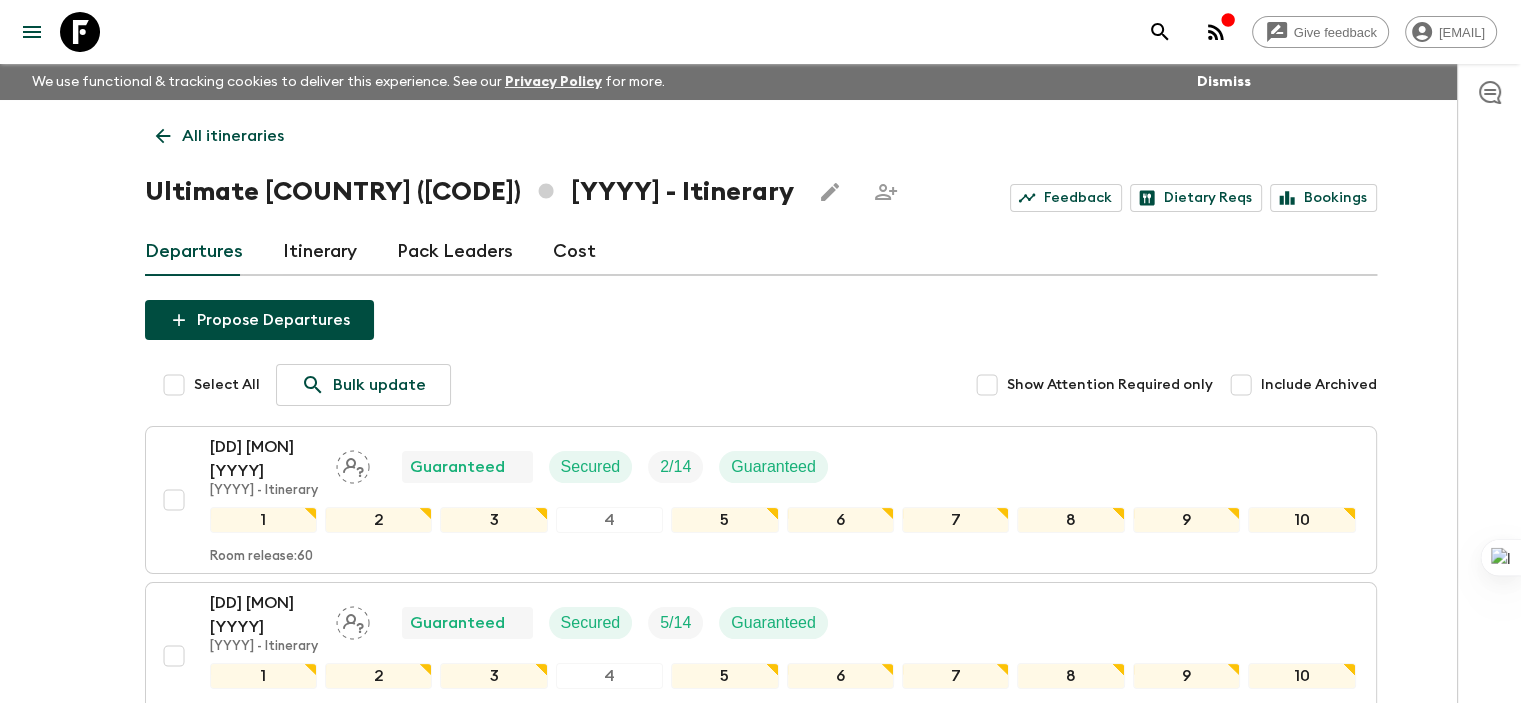 click 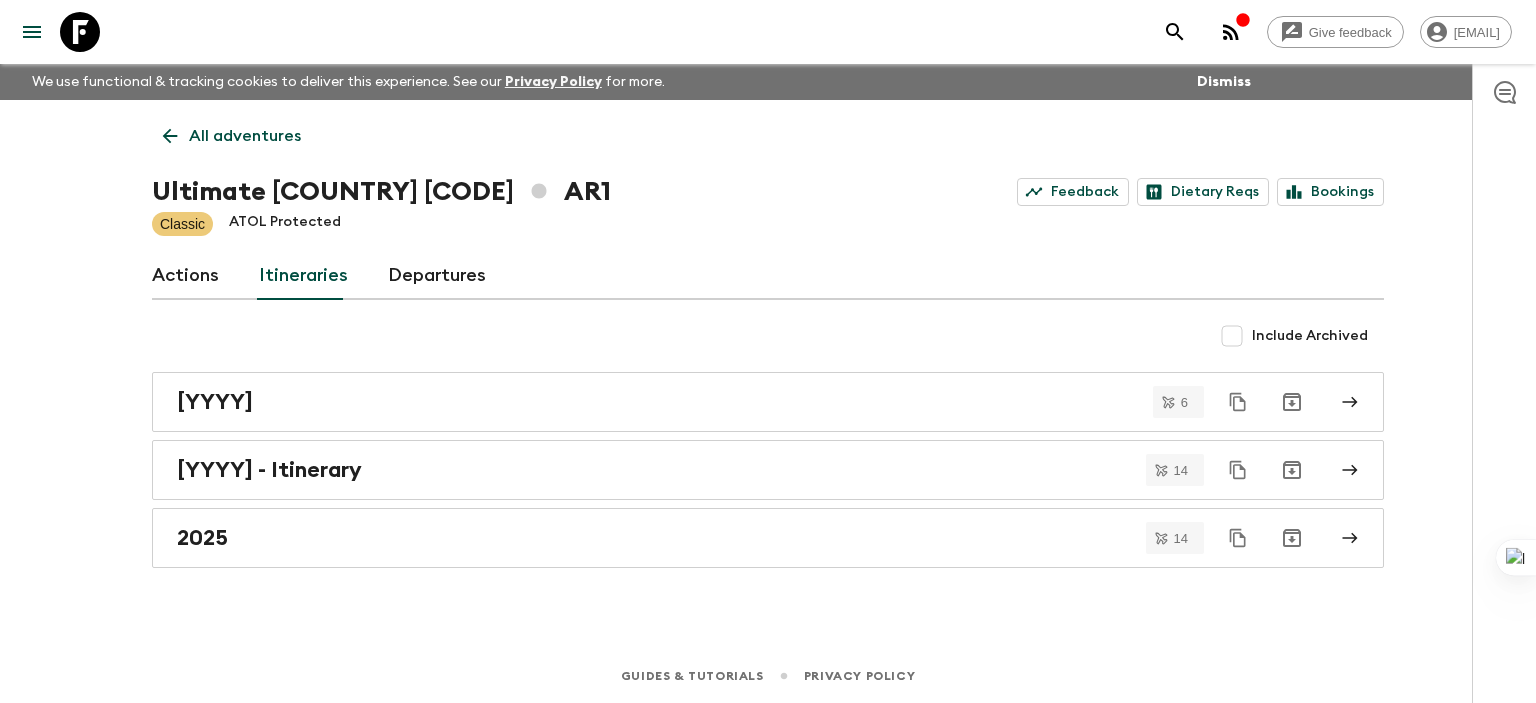 click on "All adventures" at bounding box center (232, 136) 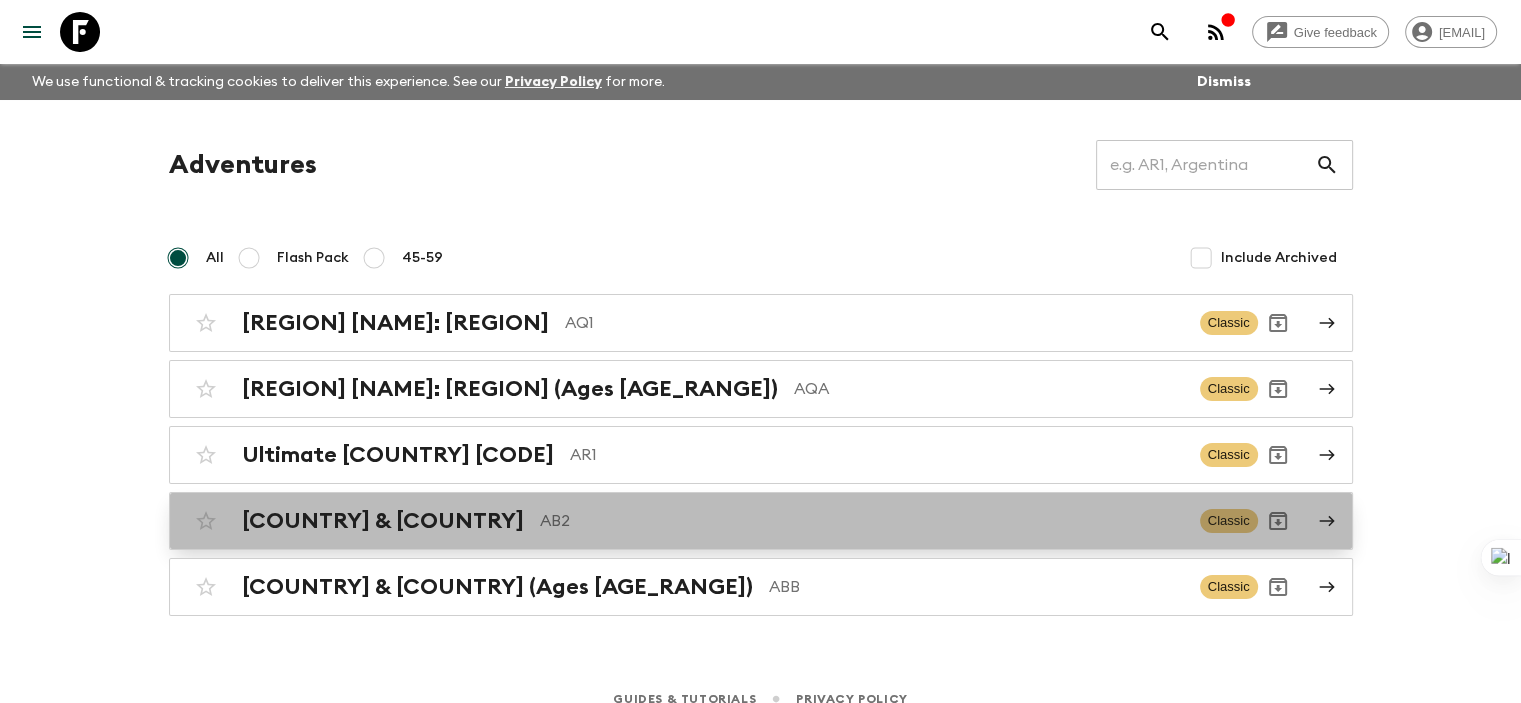 click on "[COUNTRY] & [COUNTRY]" at bounding box center [383, 521] 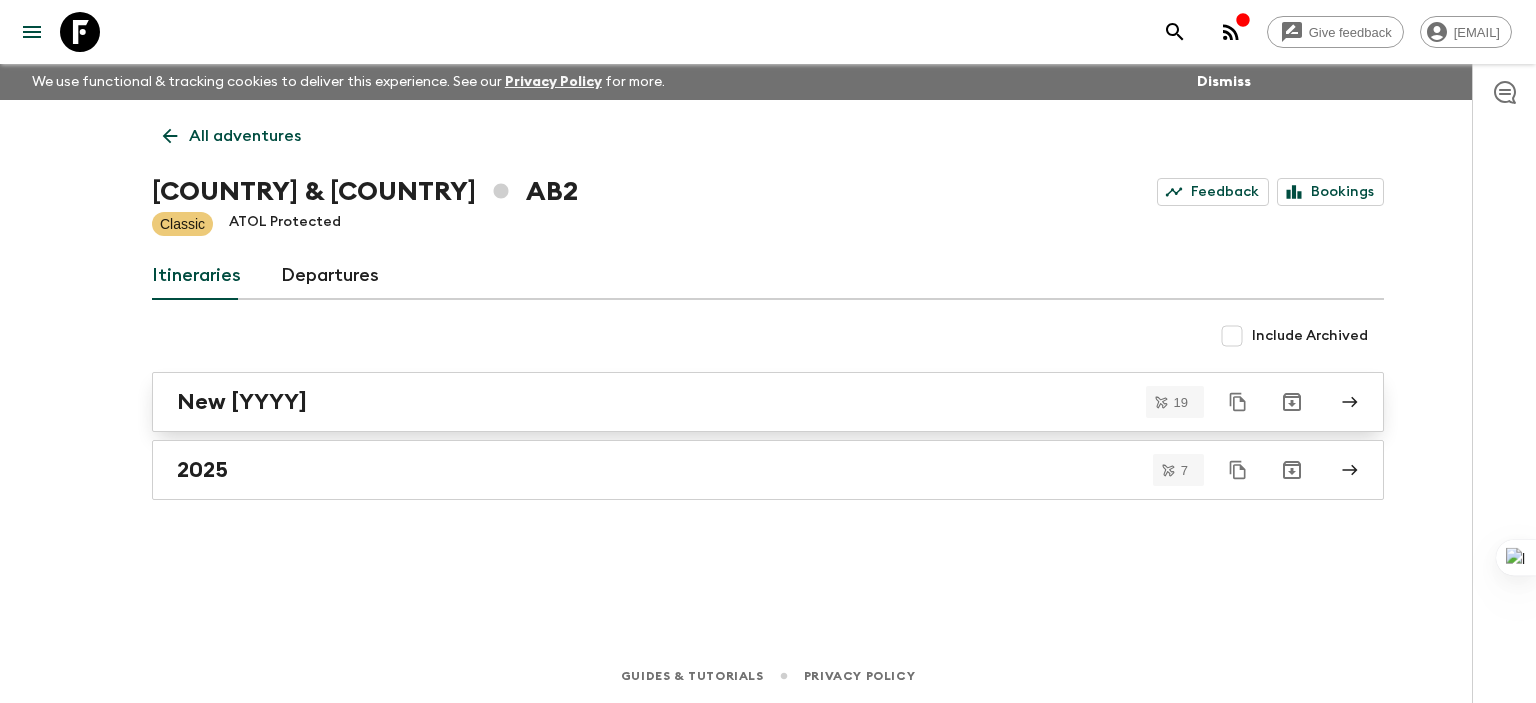 click on "New [YYYY]" at bounding box center [242, 402] 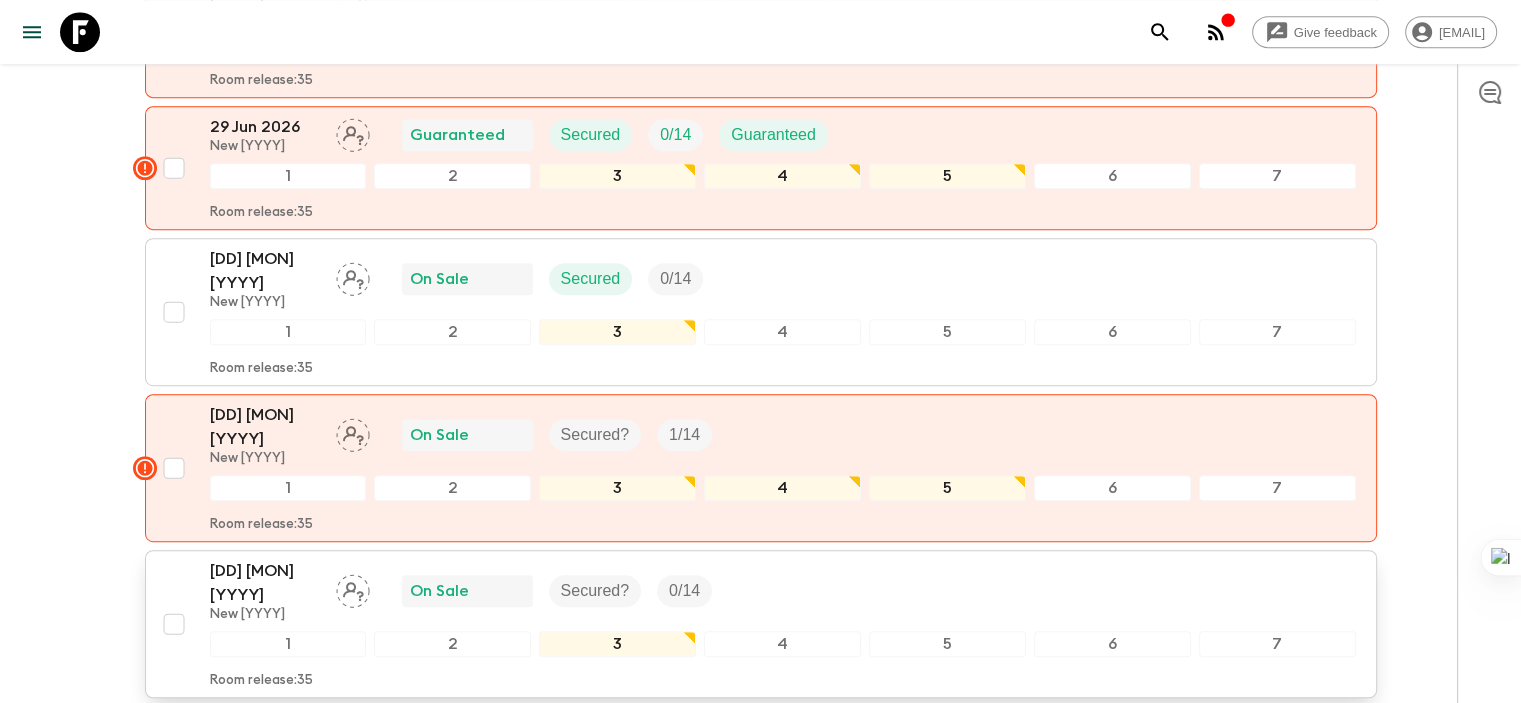 scroll, scrollTop: 900, scrollLeft: 0, axis: vertical 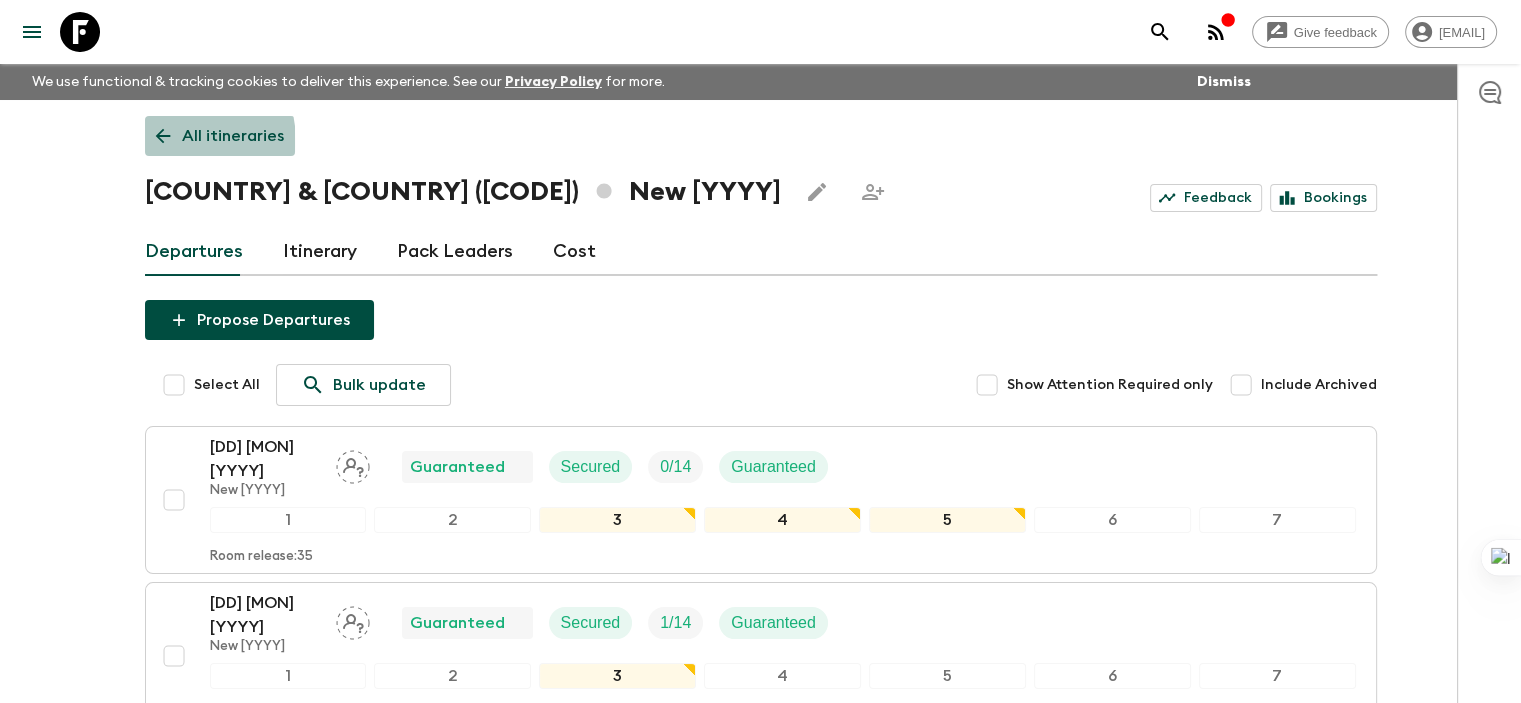 click 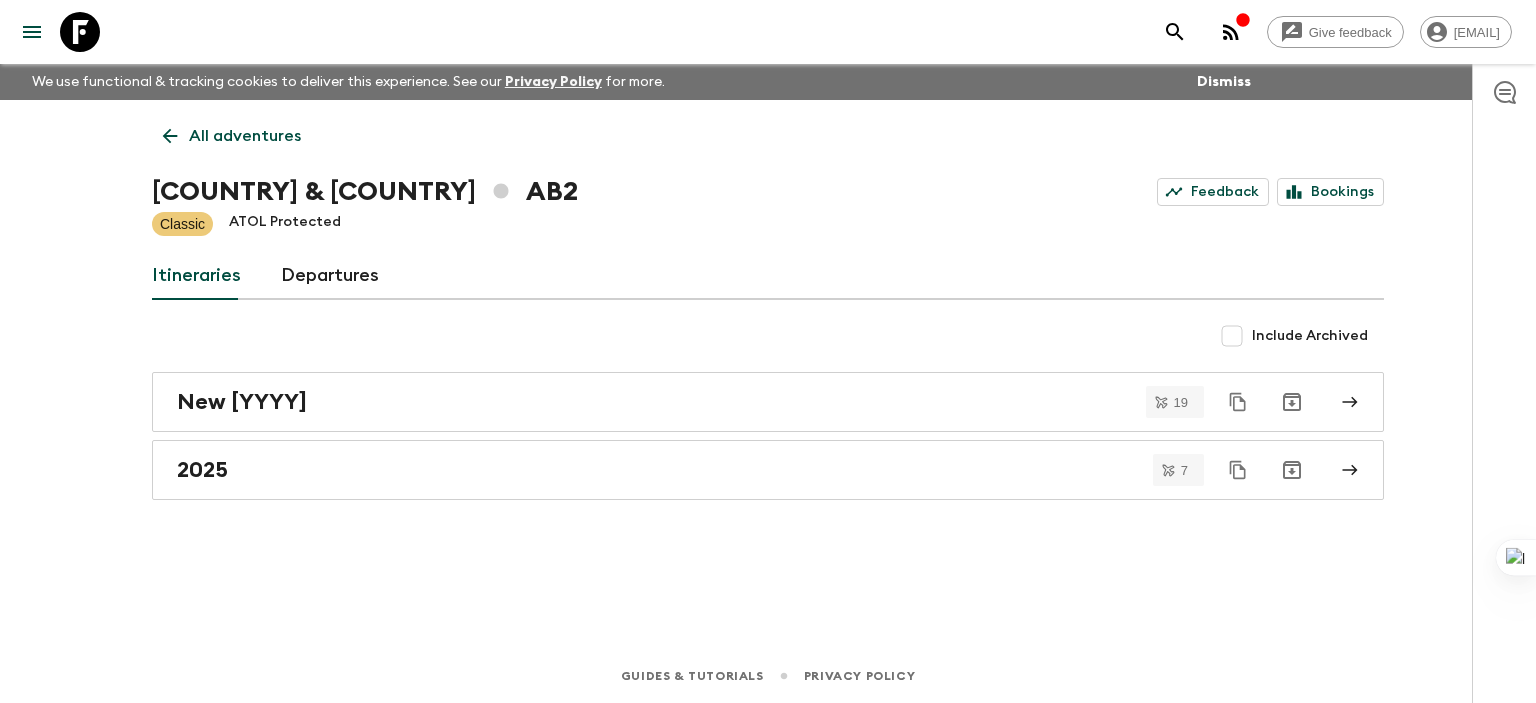 click 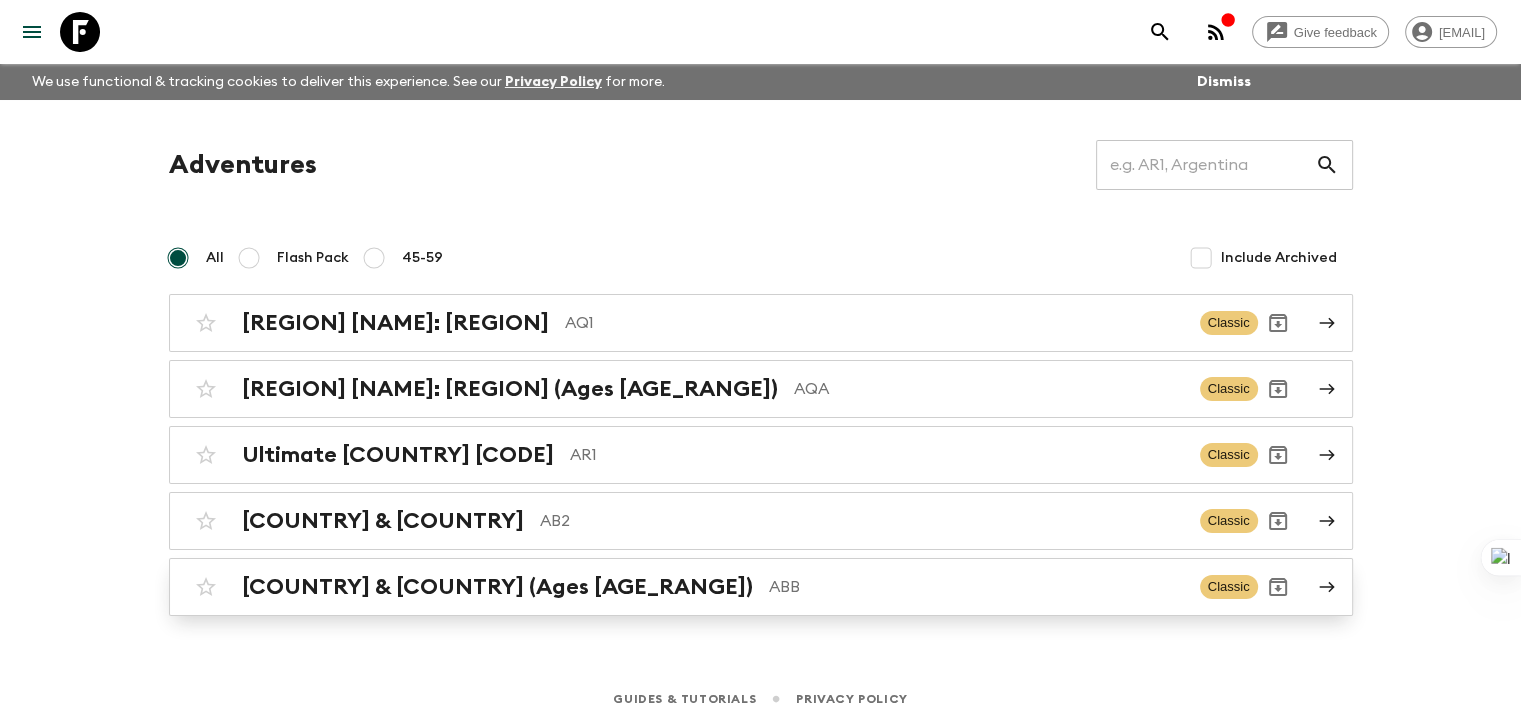click on "[COUNTRY] & [COUNTRY] (Ages [AGE_RANGE])" at bounding box center [497, 587] 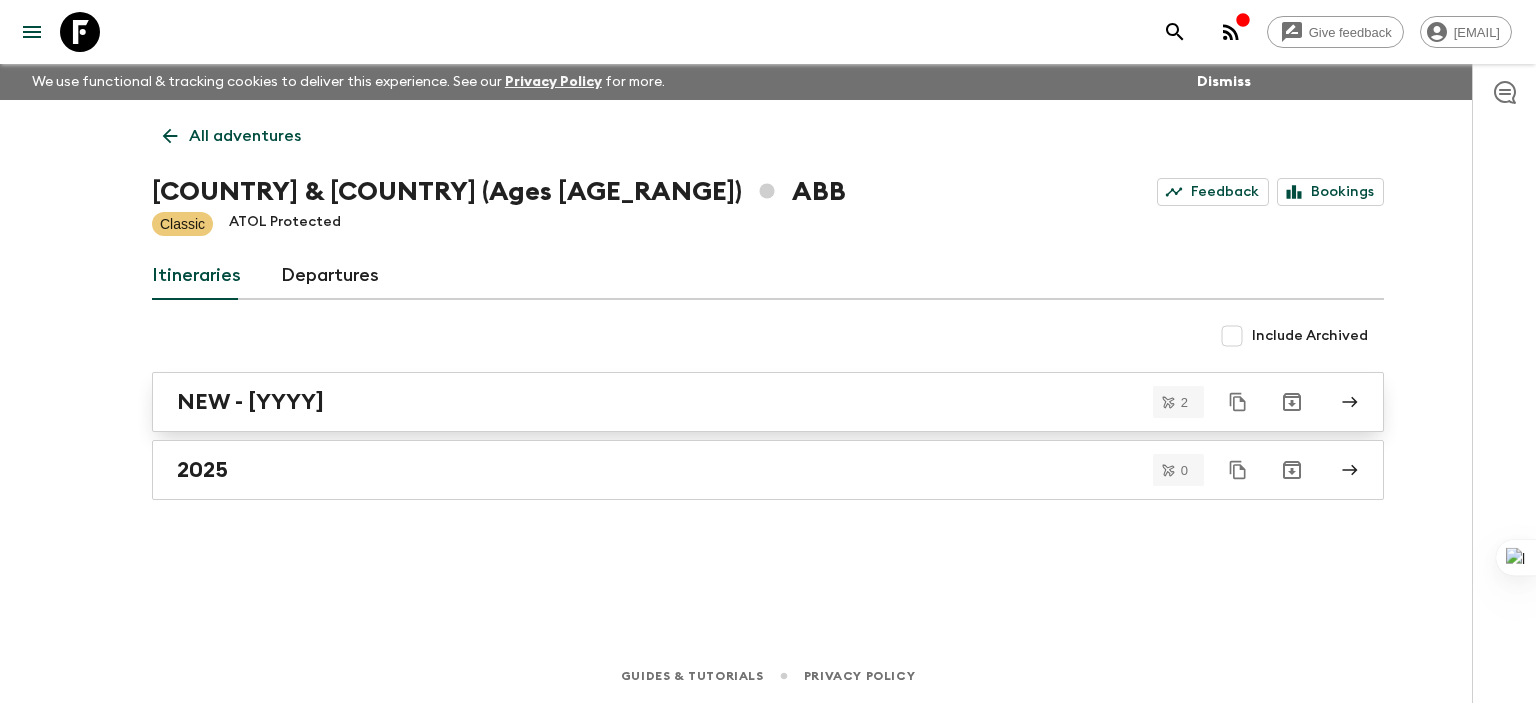 click on "NEW - [YYYY]" at bounding box center (250, 402) 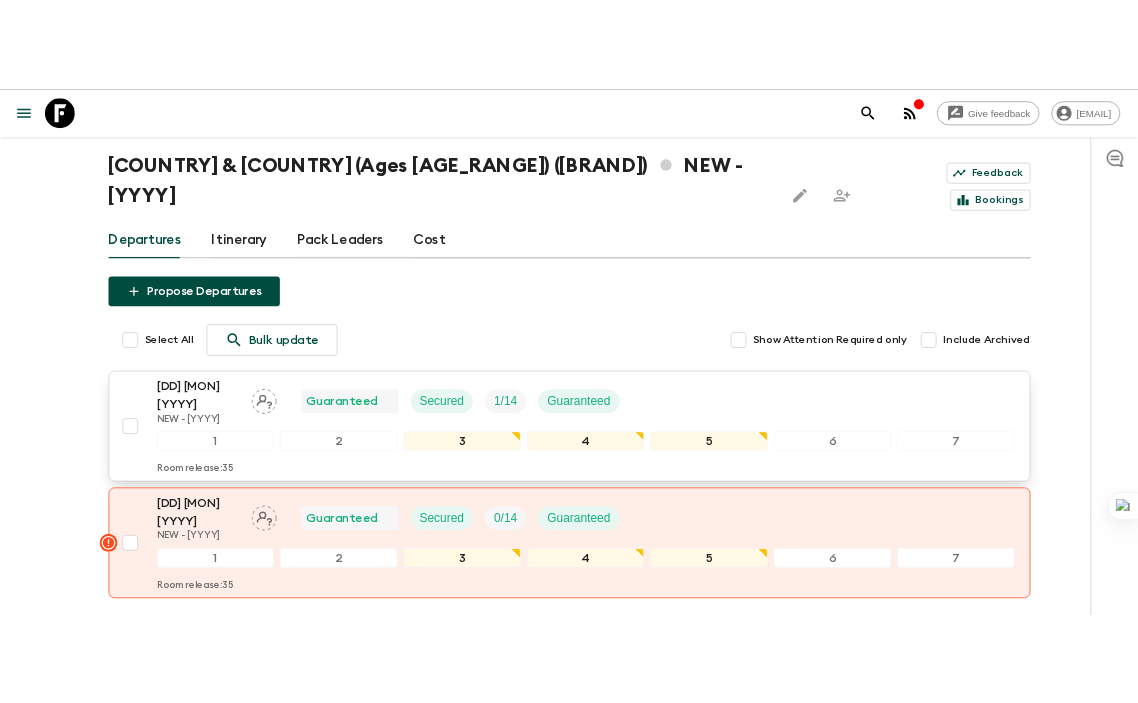 scroll, scrollTop: 59, scrollLeft: 0, axis: vertical 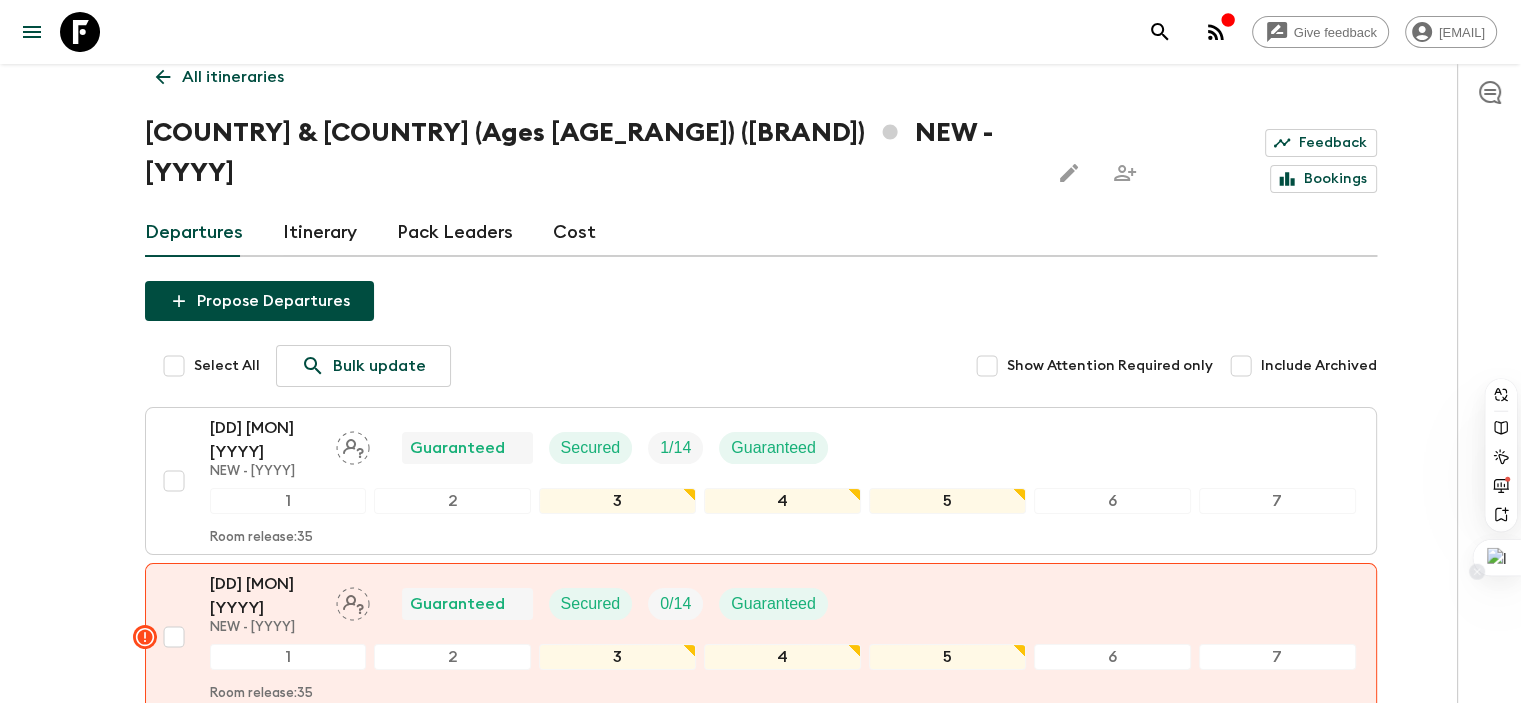 click at bounding box center (1497, 558) 